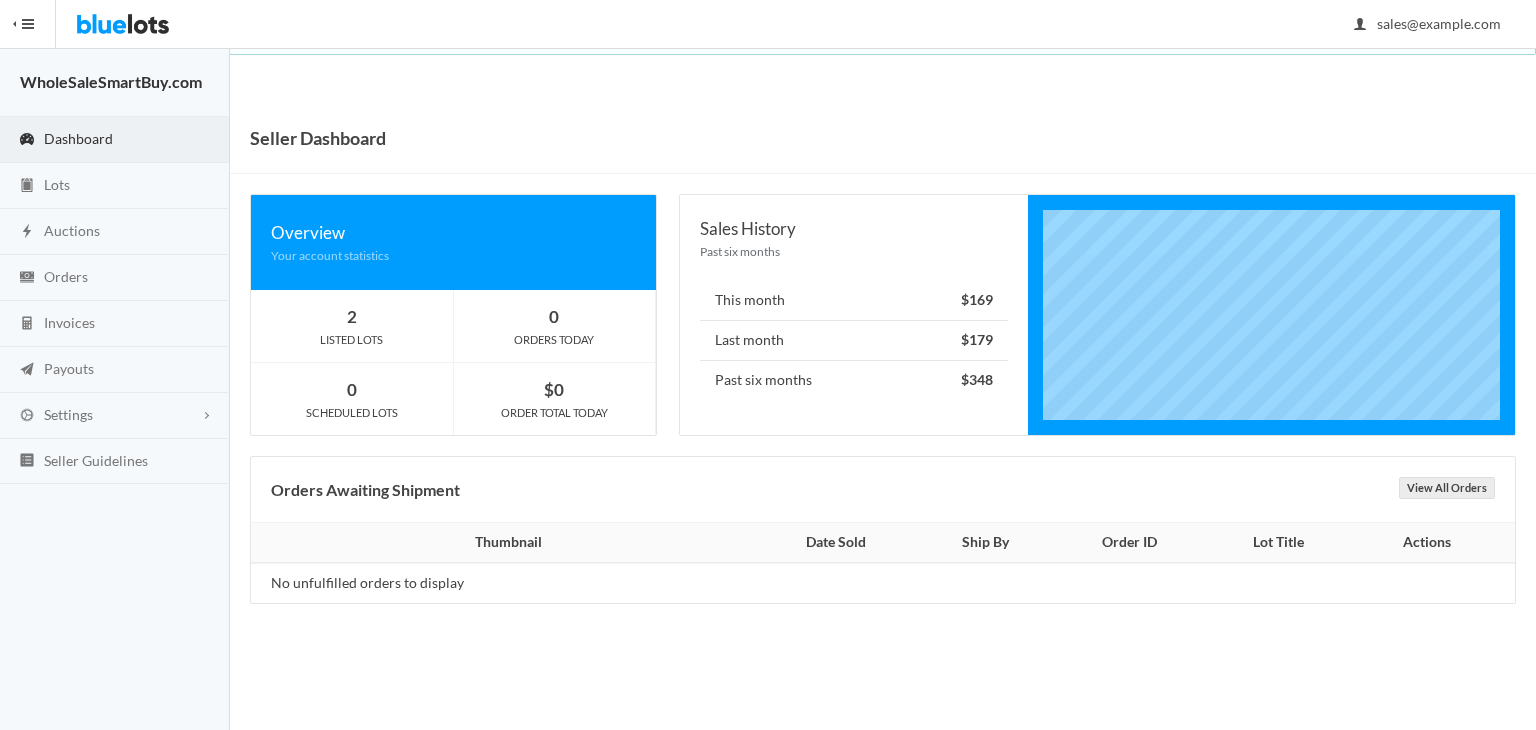 scroll, scrollTop: 0, scrollLeft: 0, axis: both 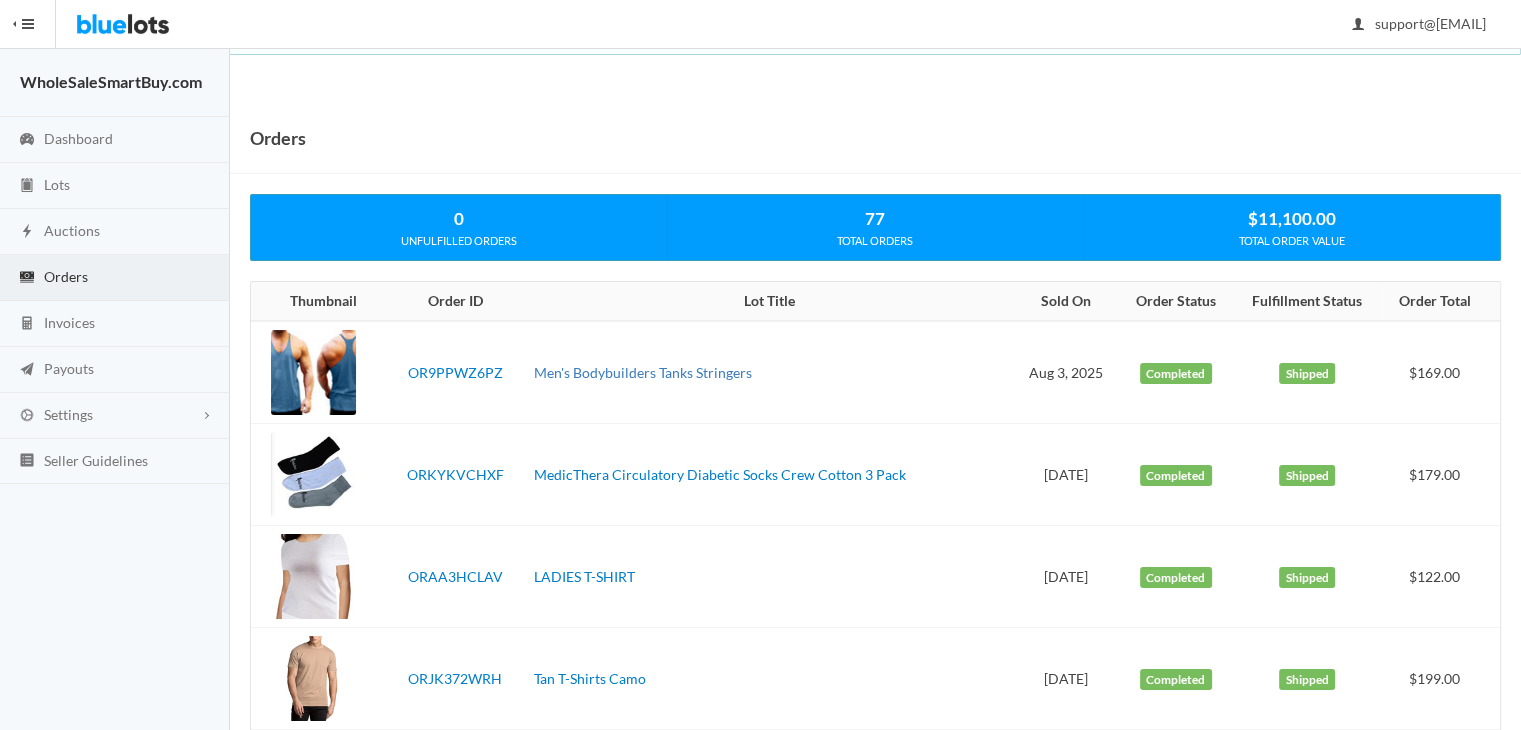 click on "Men's Bodybuilders Tanks Stringers" at bounding box center (643, 372) 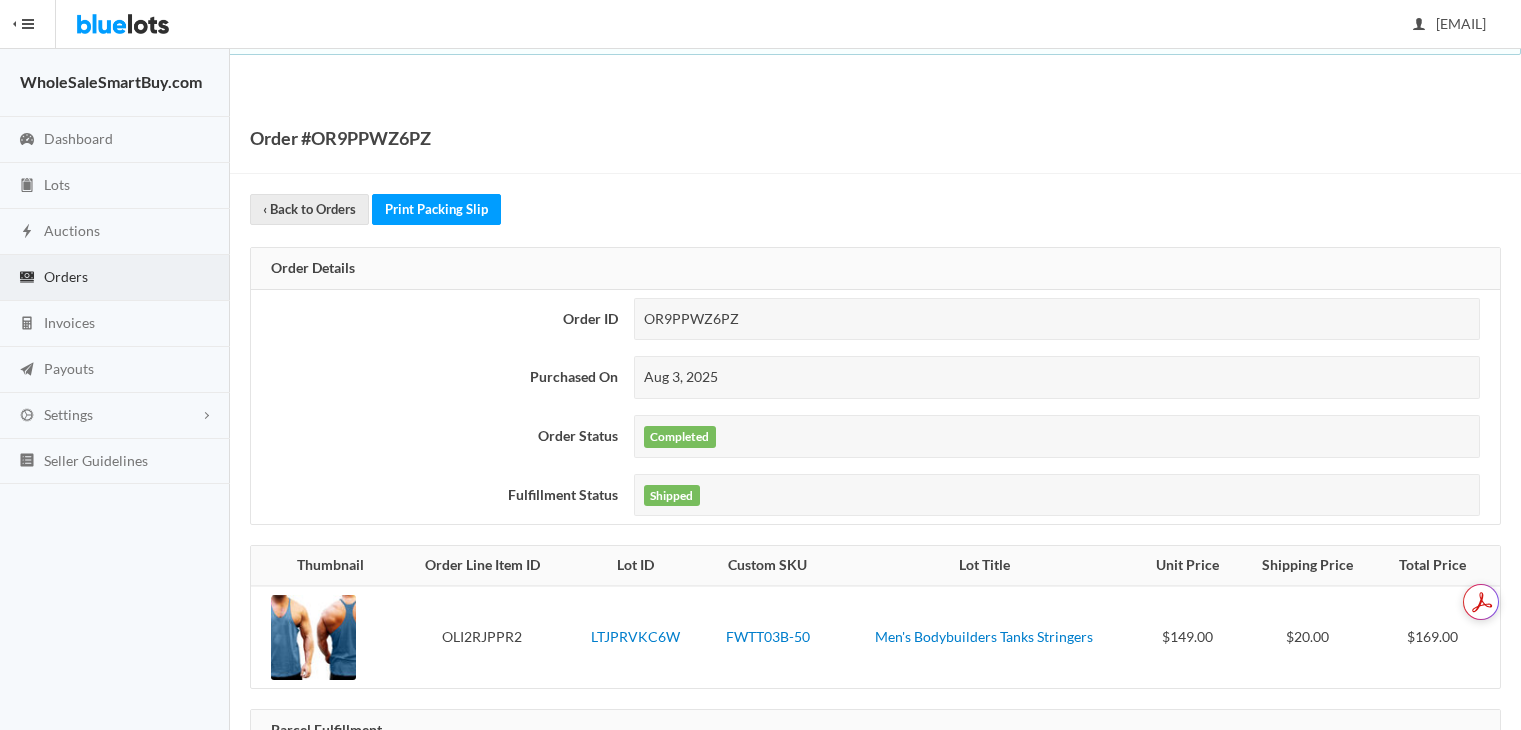 scroll, scrollTop: 0, scrollLeft: 0, axis: both 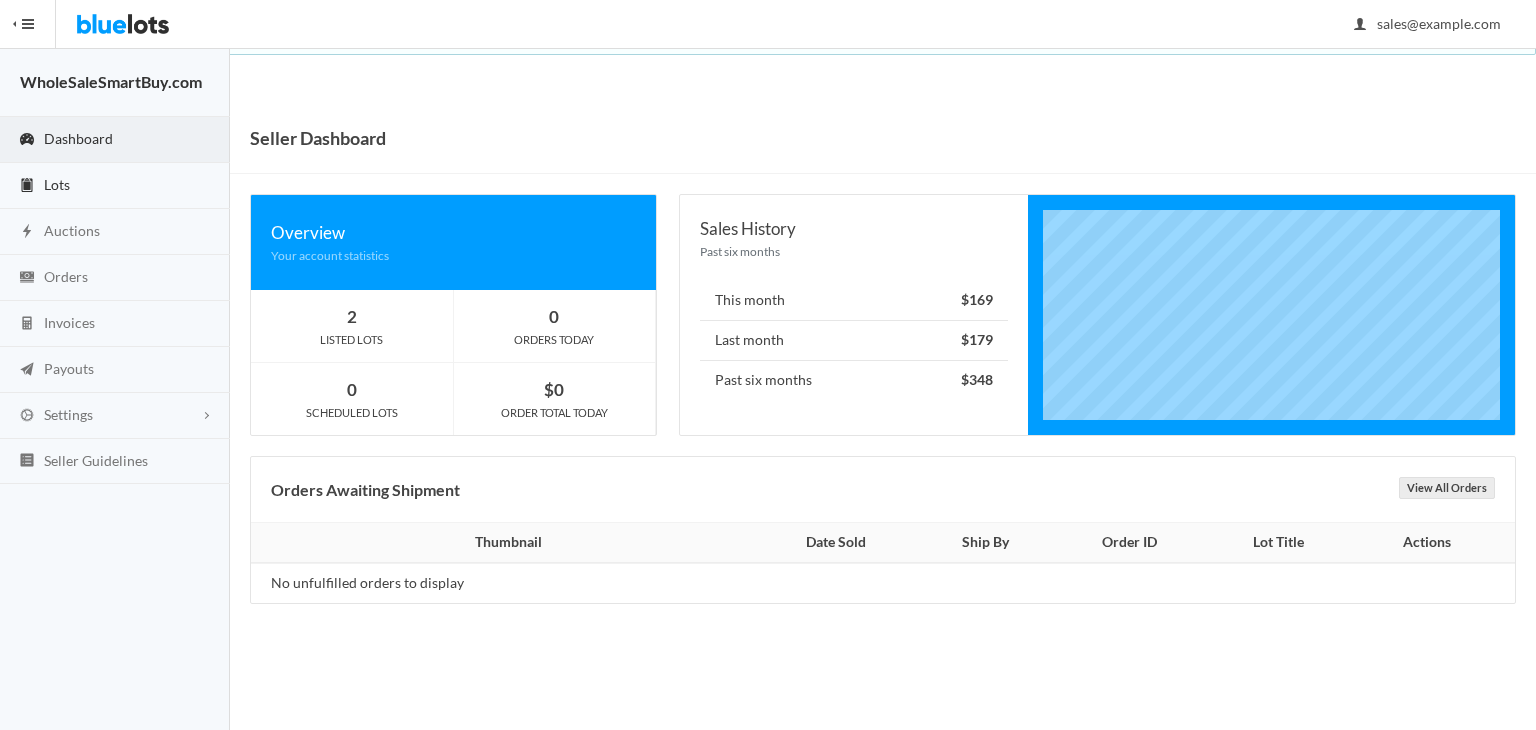 click on "Lots" at bounding box center [57, 184] 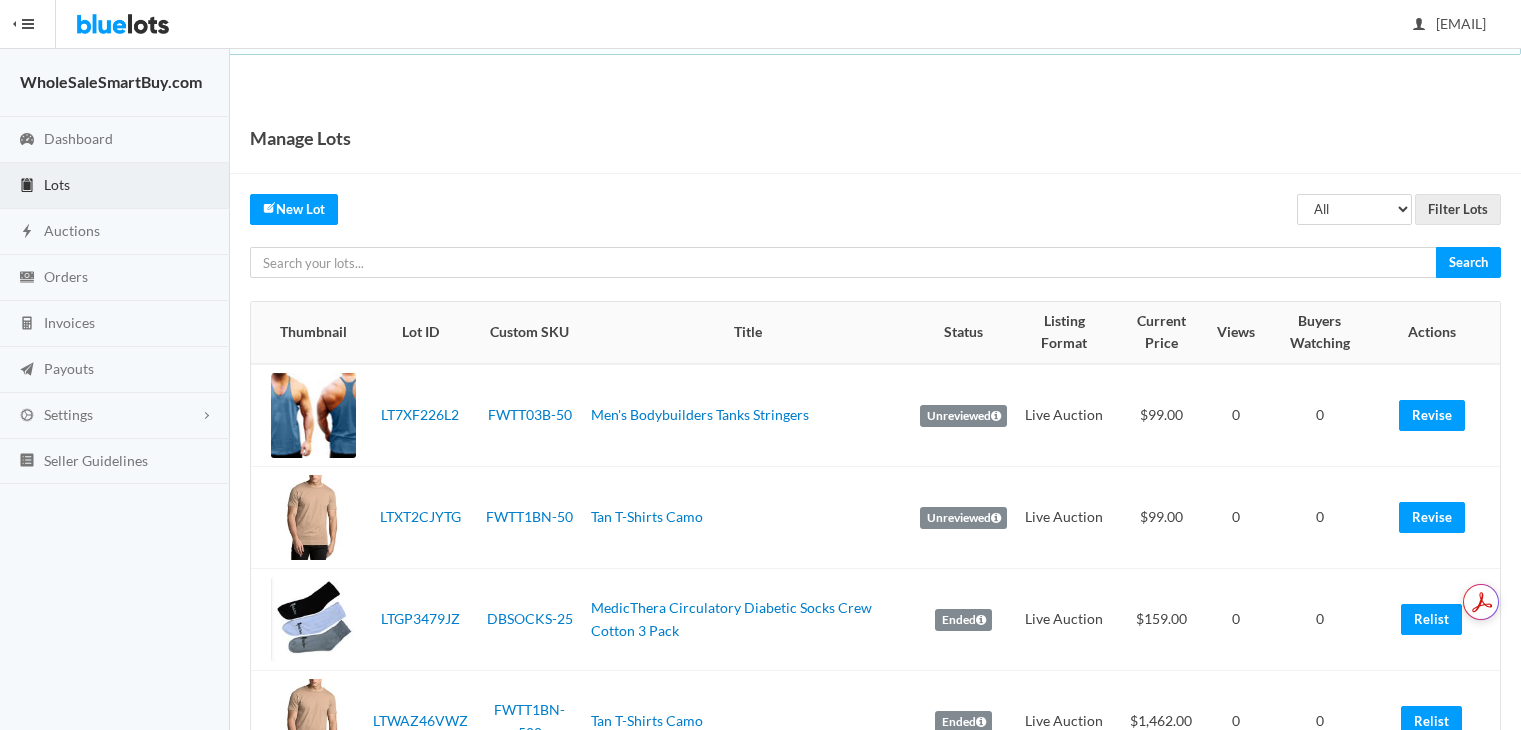 scroll, scrollTop: 0, scrollLeft: 0, axis: both 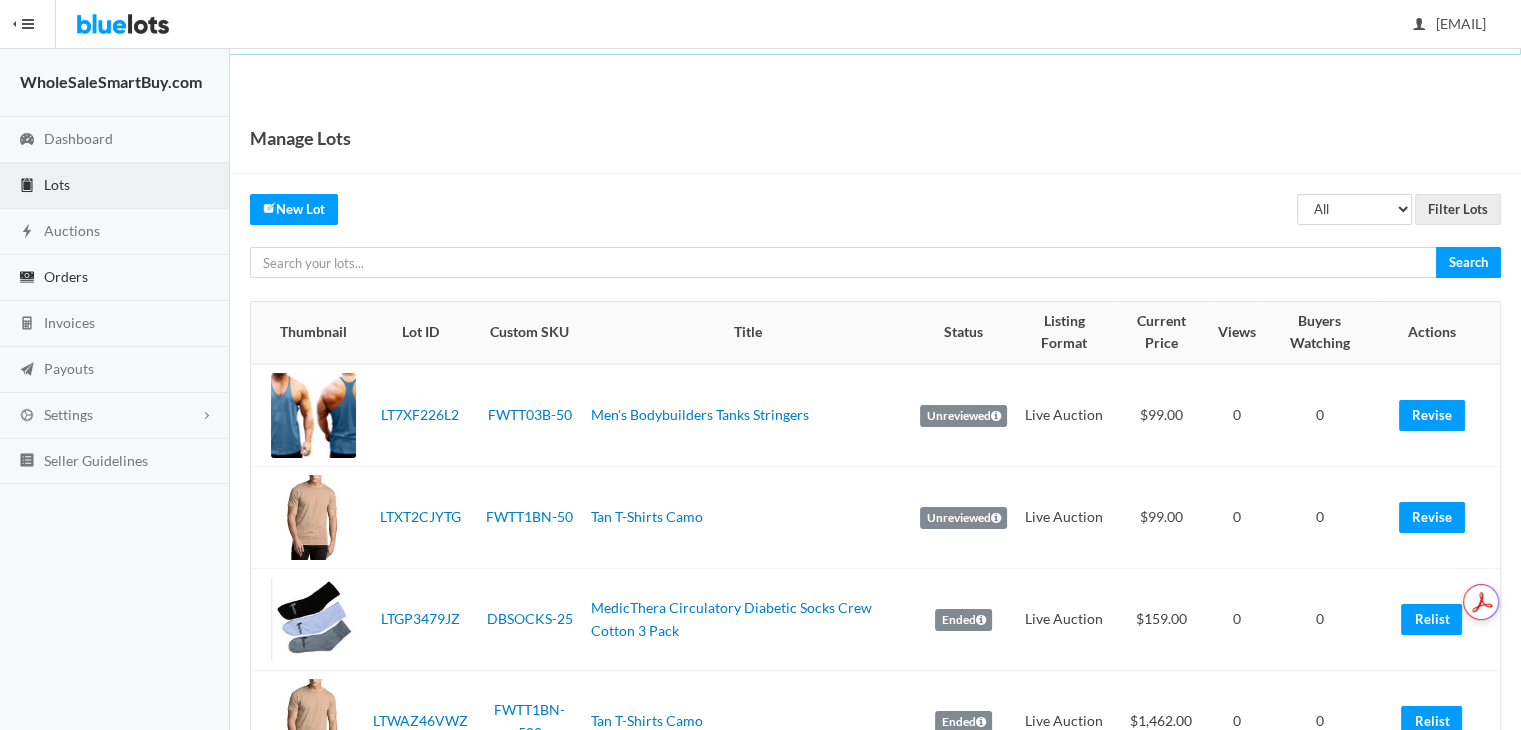 click on "Orders" at bounding box center (66, 276) 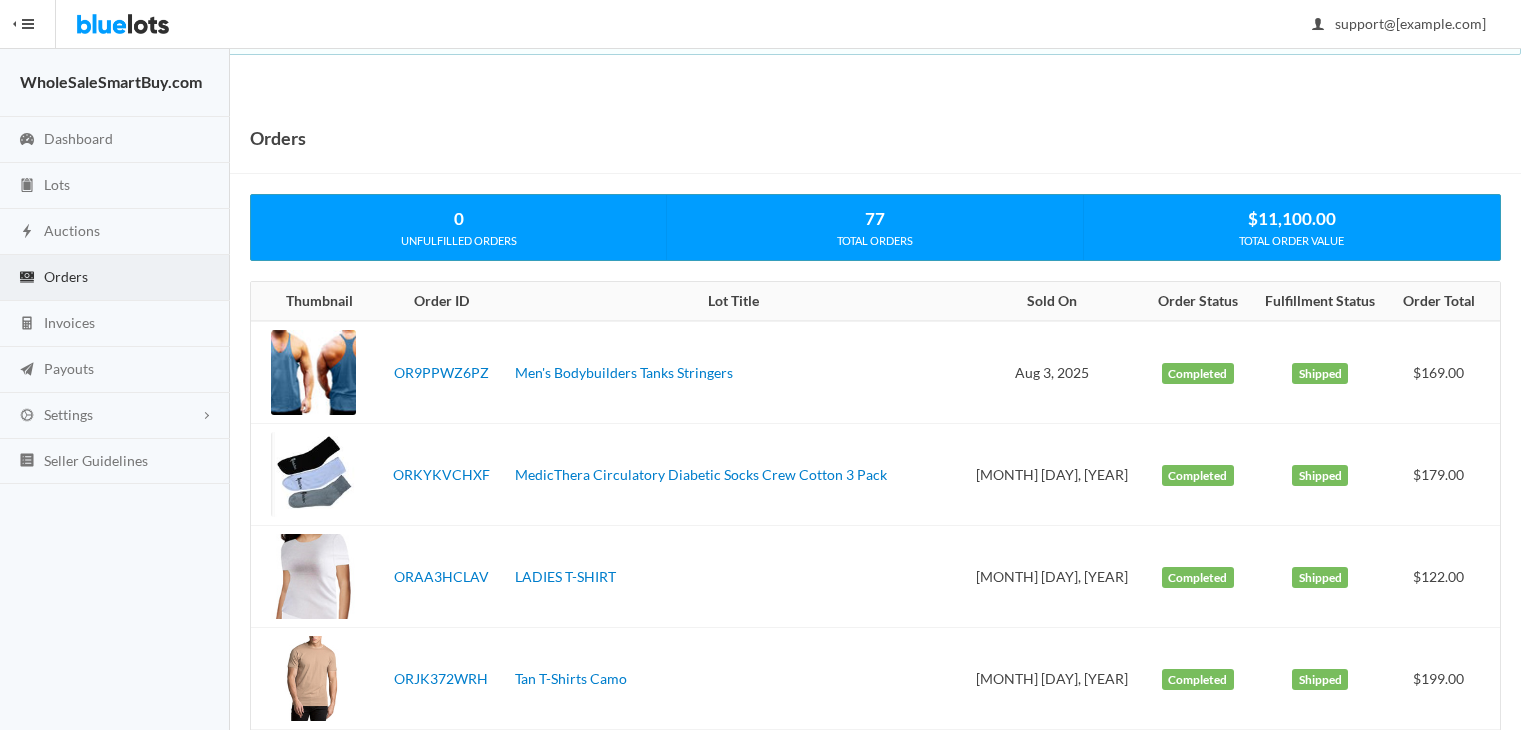 scroll, scrollTop: 0, scrollLeft: 0, axis: both 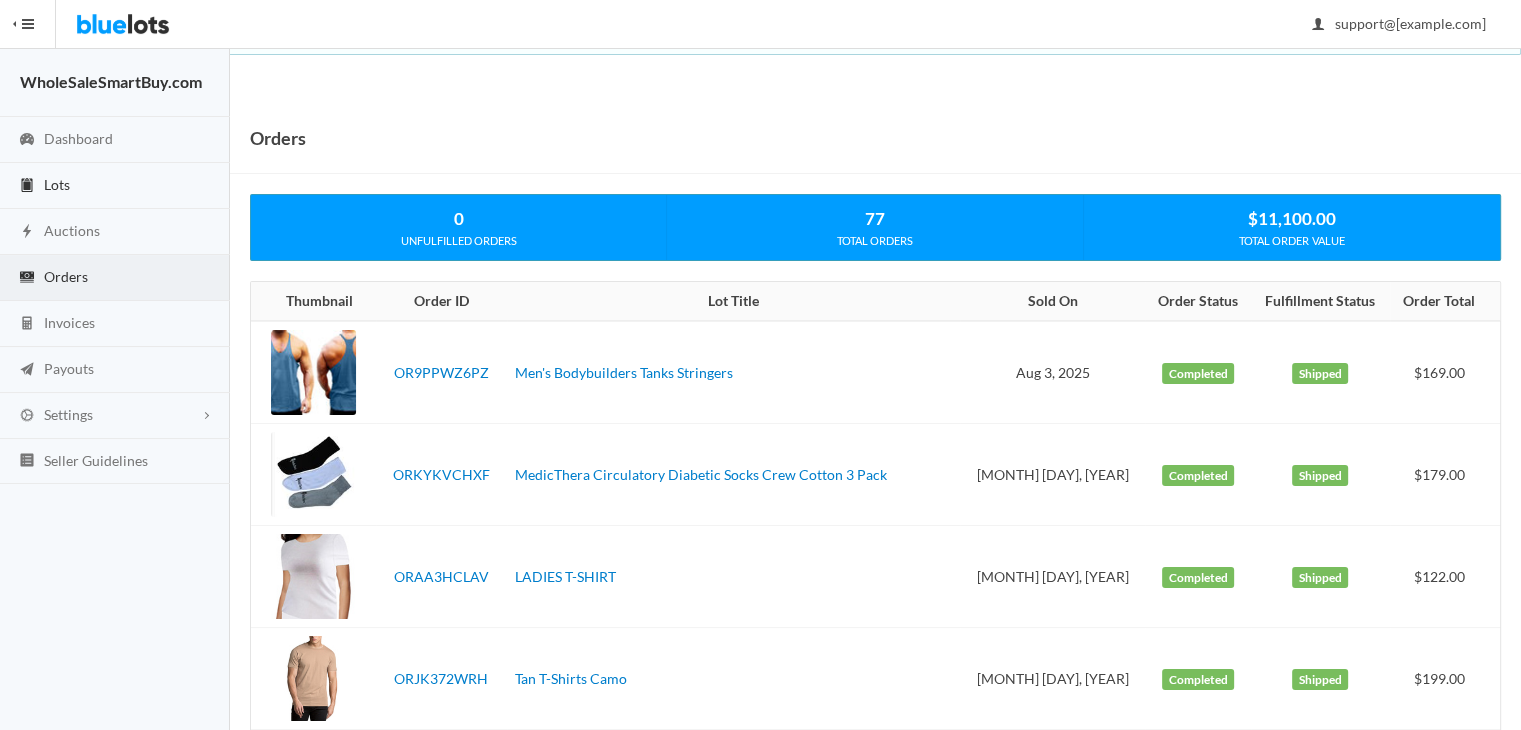 click on "Lots" at bounding box center (115, 186) 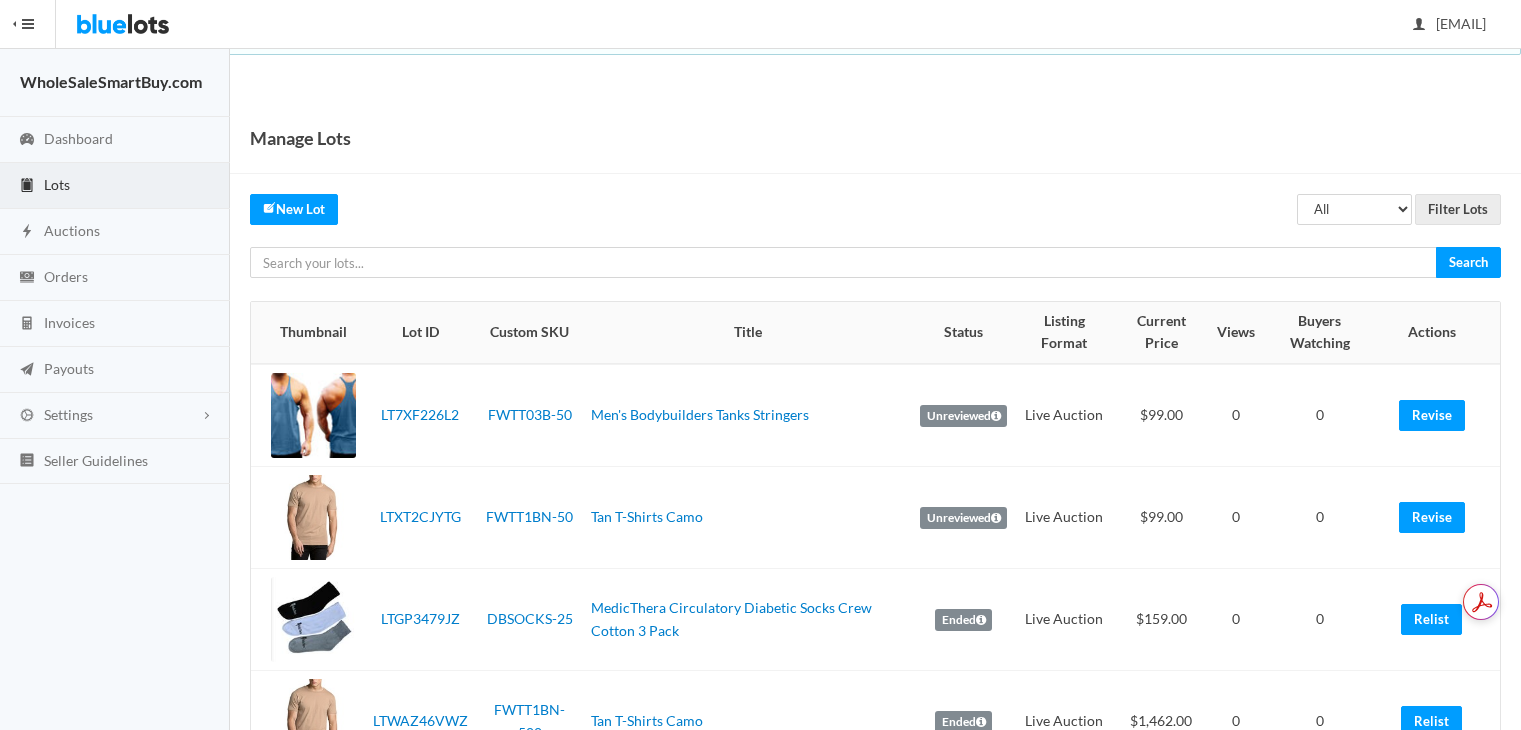 scroll, scrollTop: 0, scrollLeft: 0, axis: both 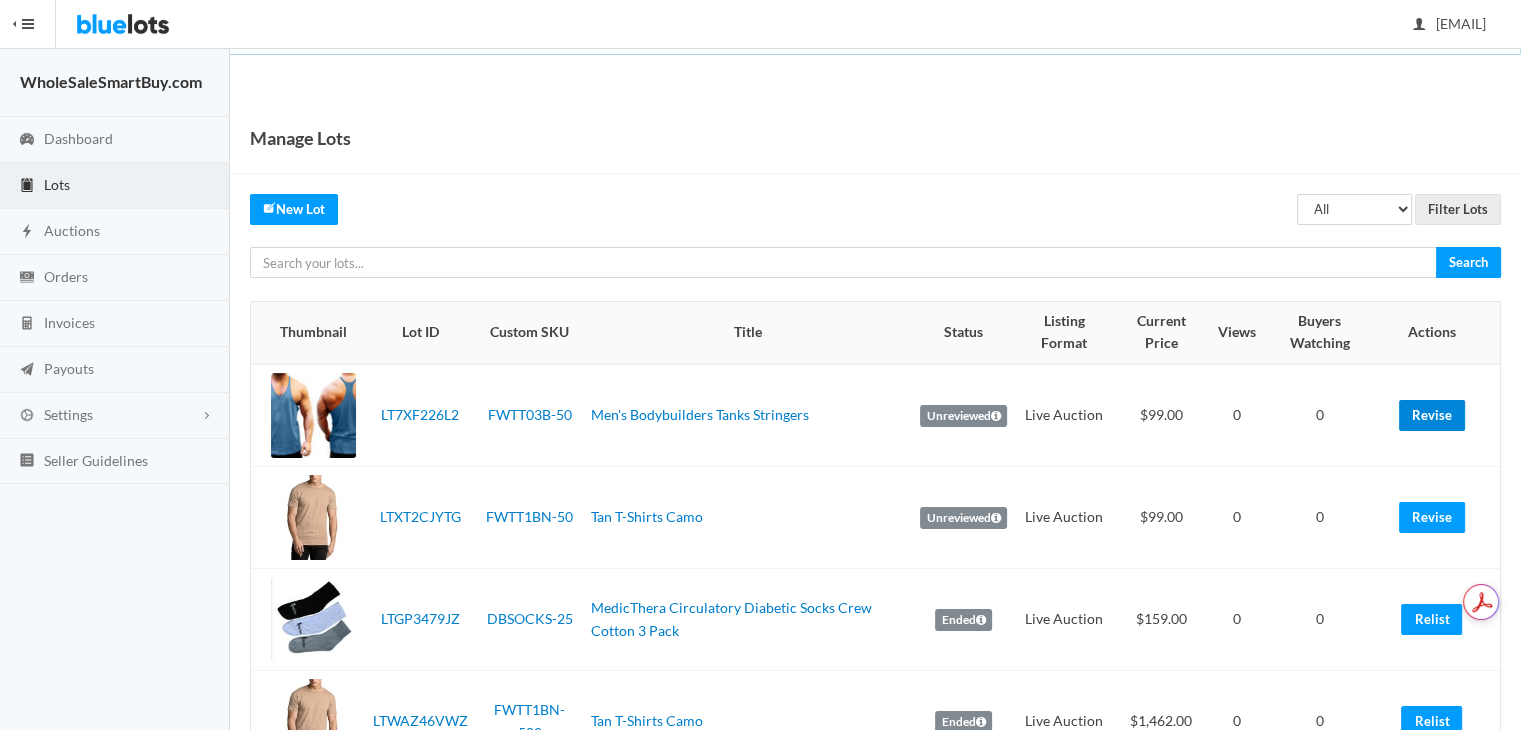 click on "Revise" at bounding box center (1432, 415) 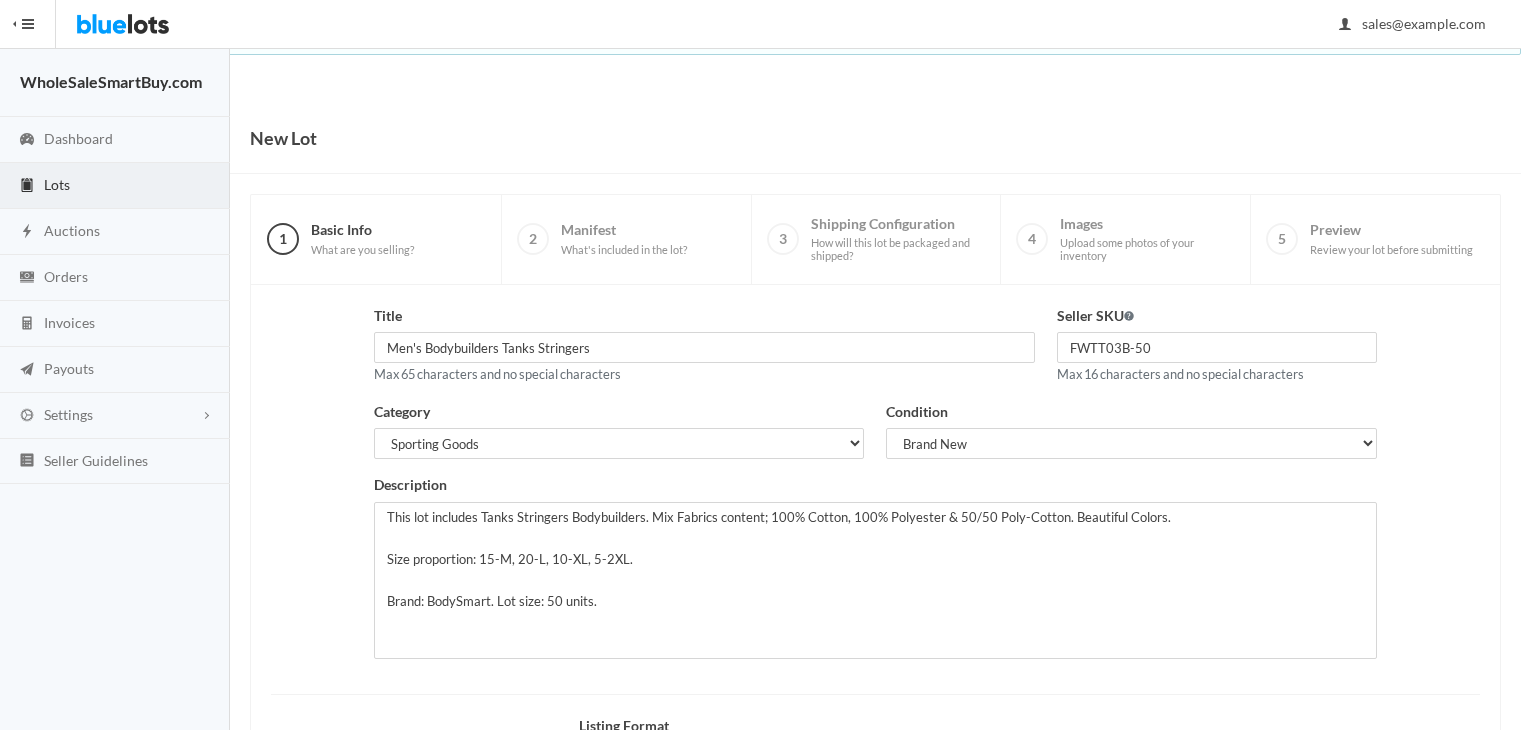 scroll, scrollTop: 0, scrollLeft: 0, axis: both 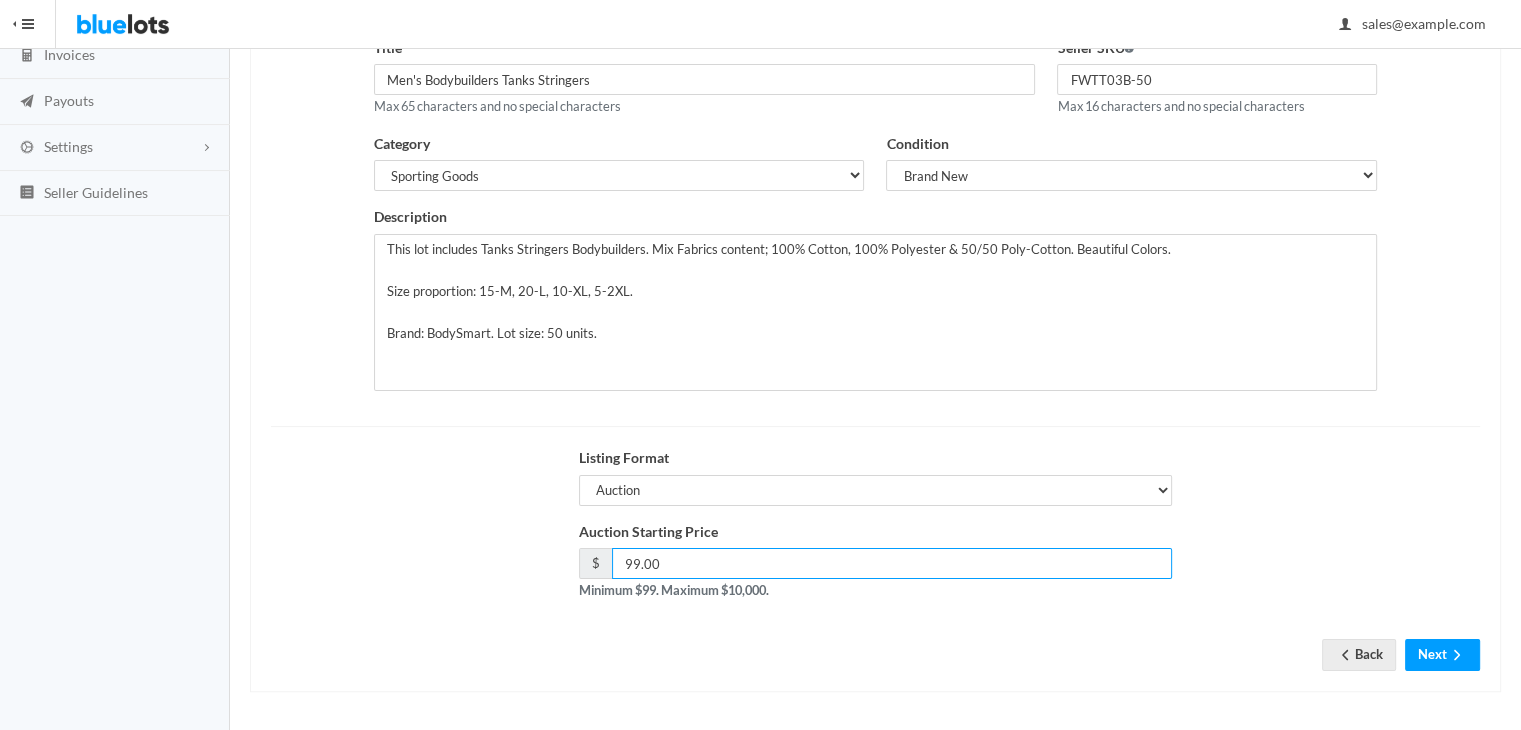 click on "99.00" at bounding box center [892, 563] 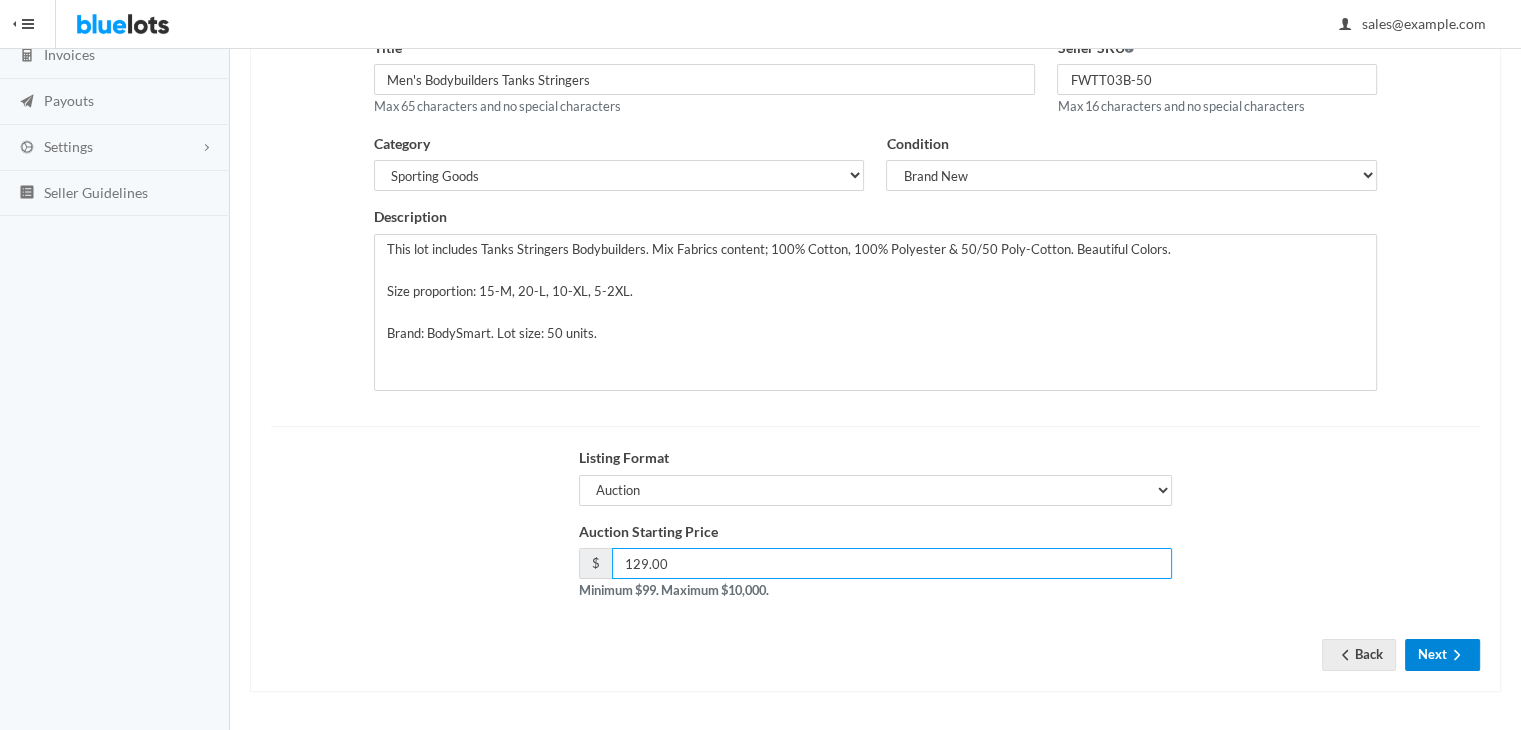 type on "129.00" 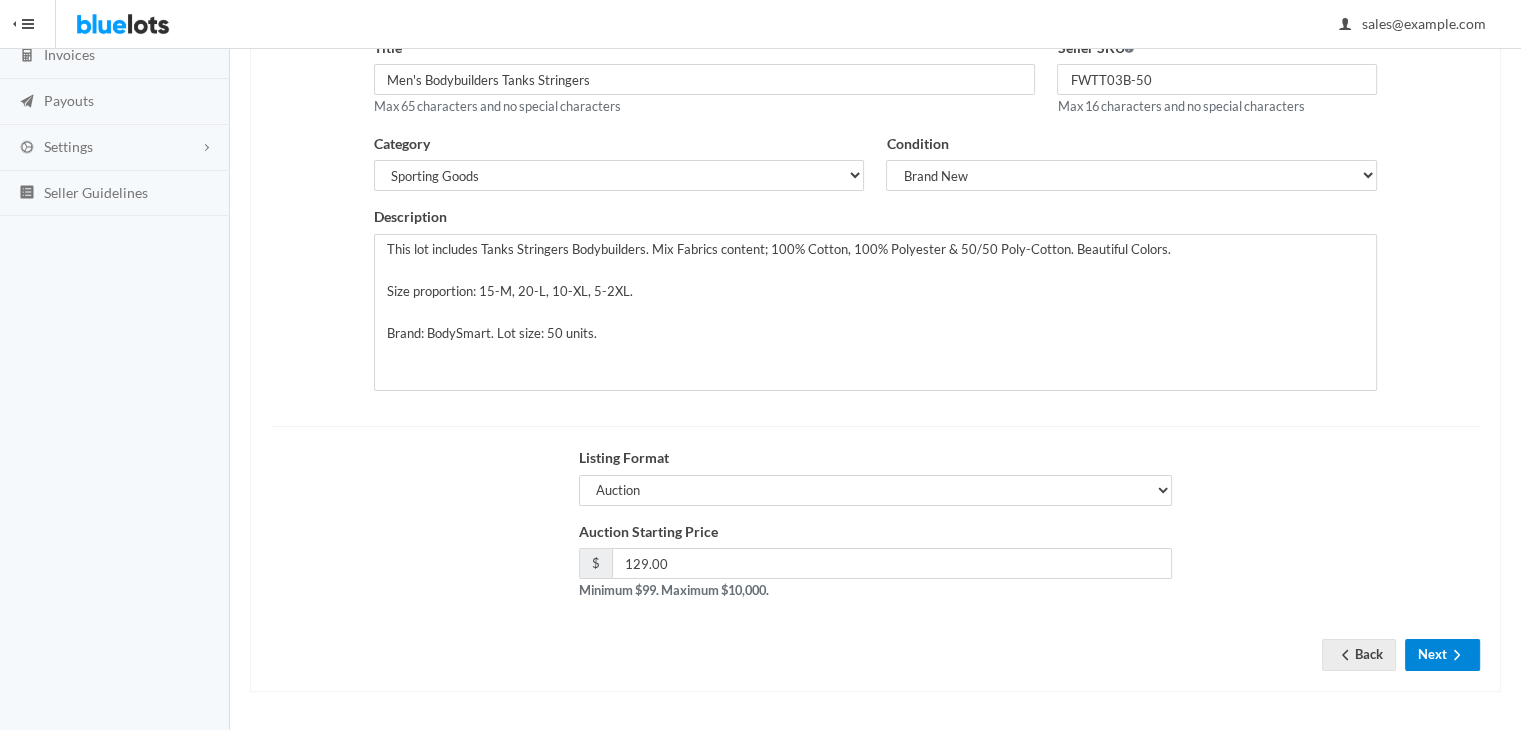 click on "Next" at bounding box center [1442, 654] 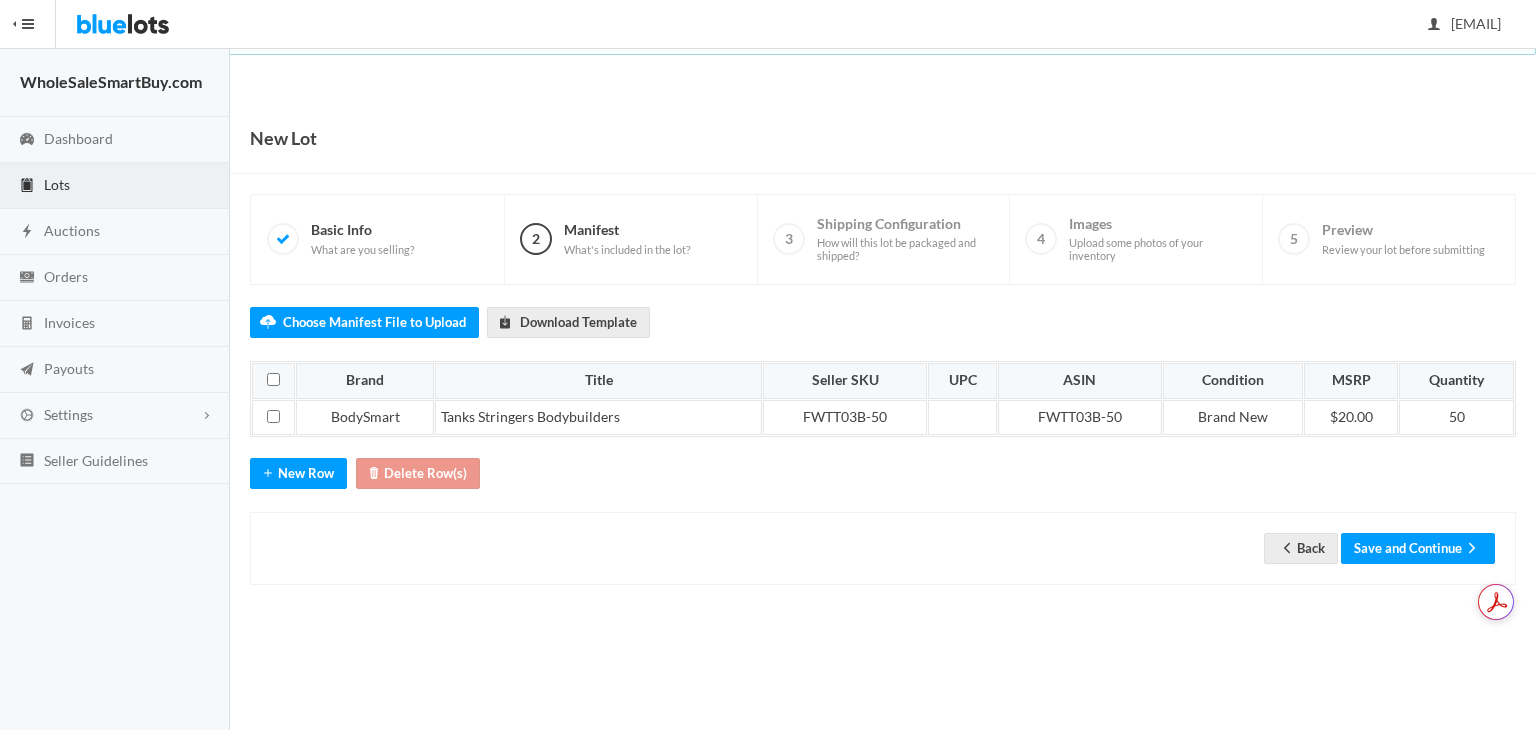 scroll, scrollTop: 0, scrollLeft: 0, axis: both 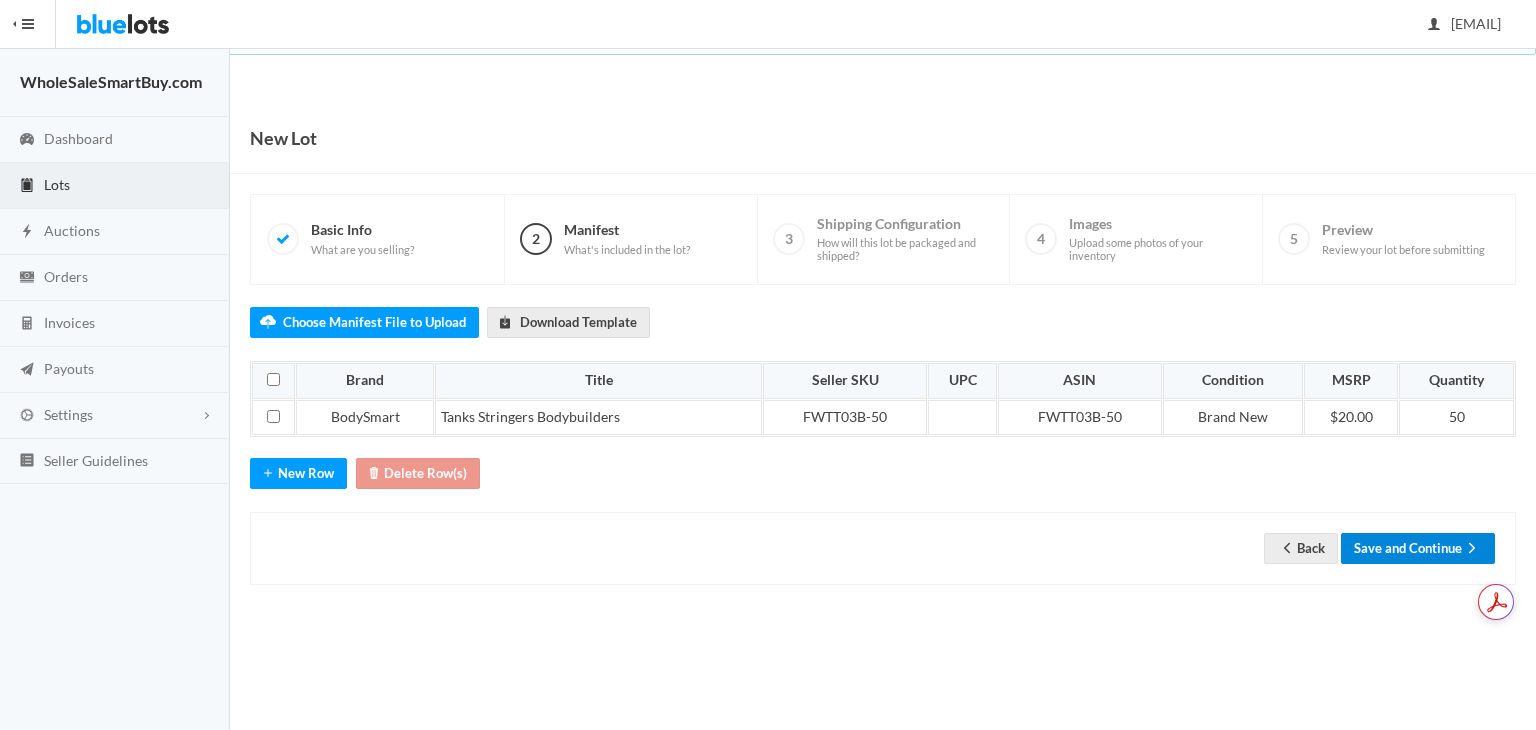 click on "Save and Continue" at bounding box center [1418, 548] 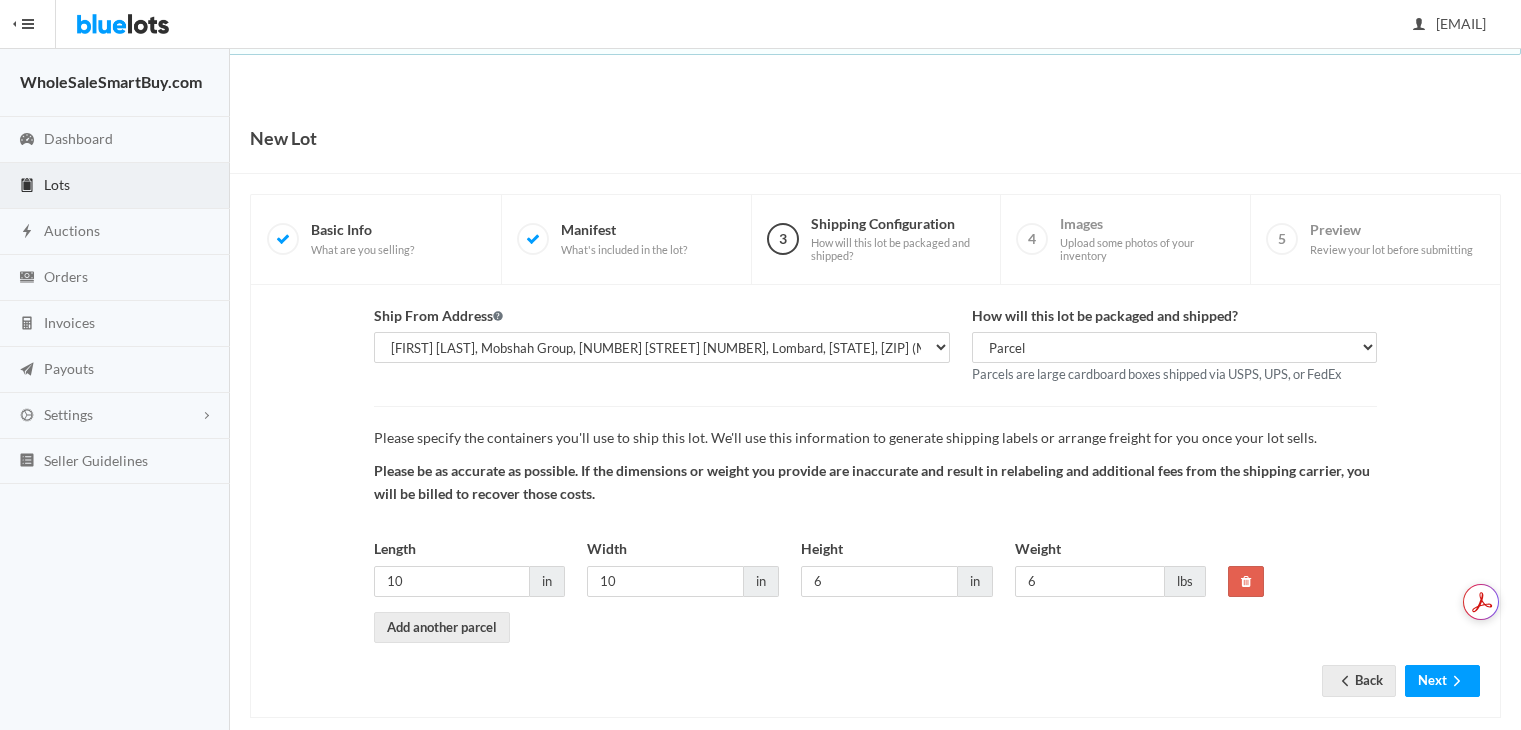 scroll, scrollTop: 0, scrollLeft: 0, axis: both 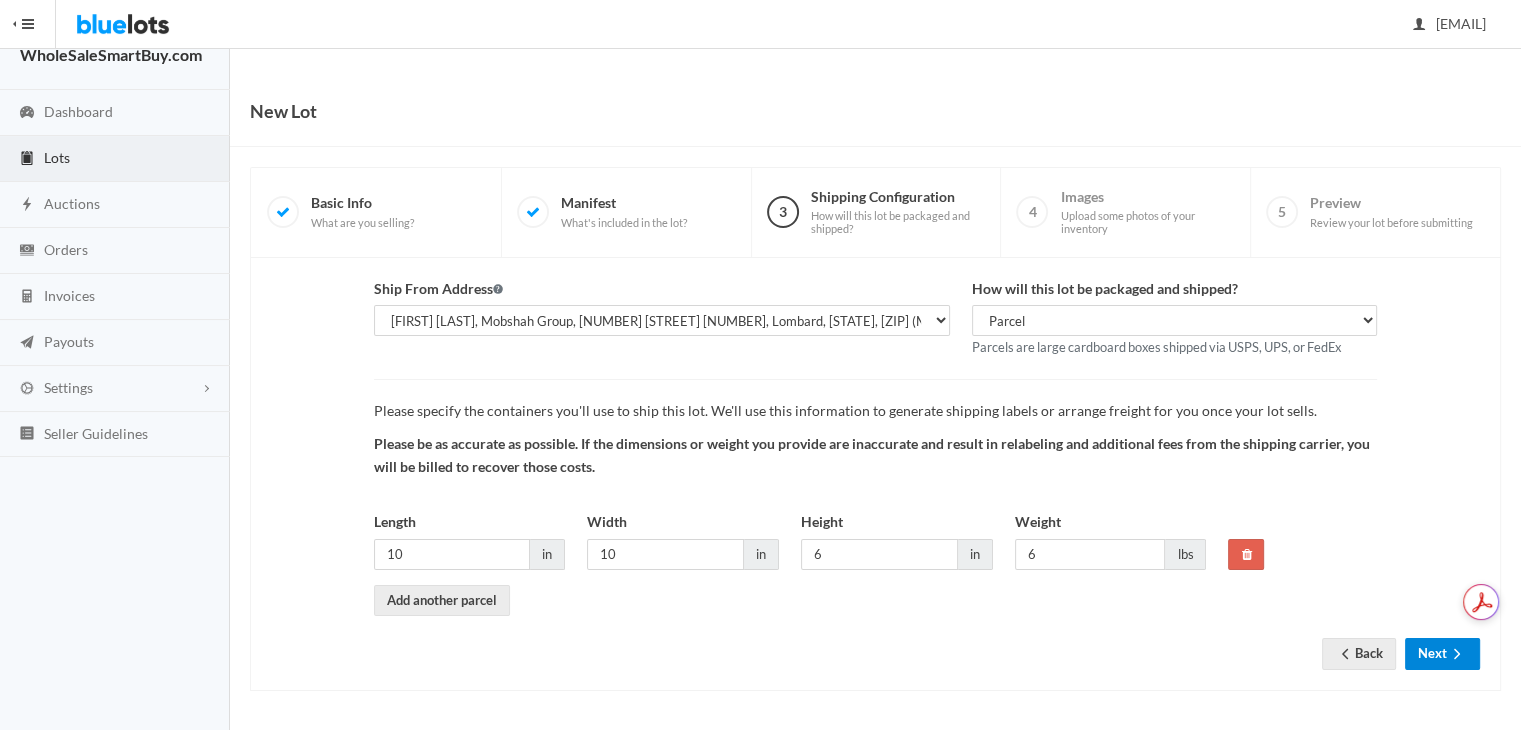 click on "Next" at bounding box center (1442, 653) 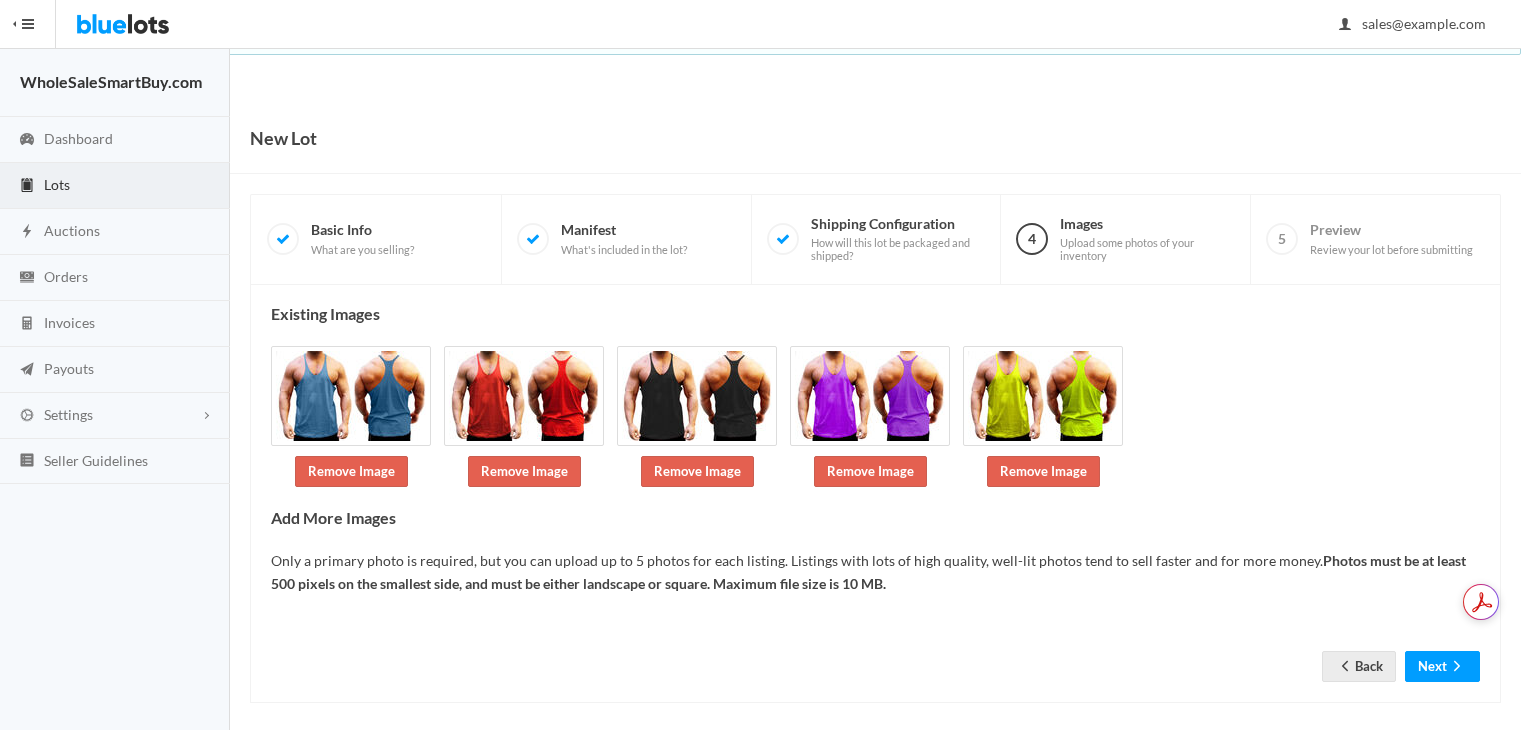 scroll, scrollTop: 0, scrollLeft: 0, axis: both 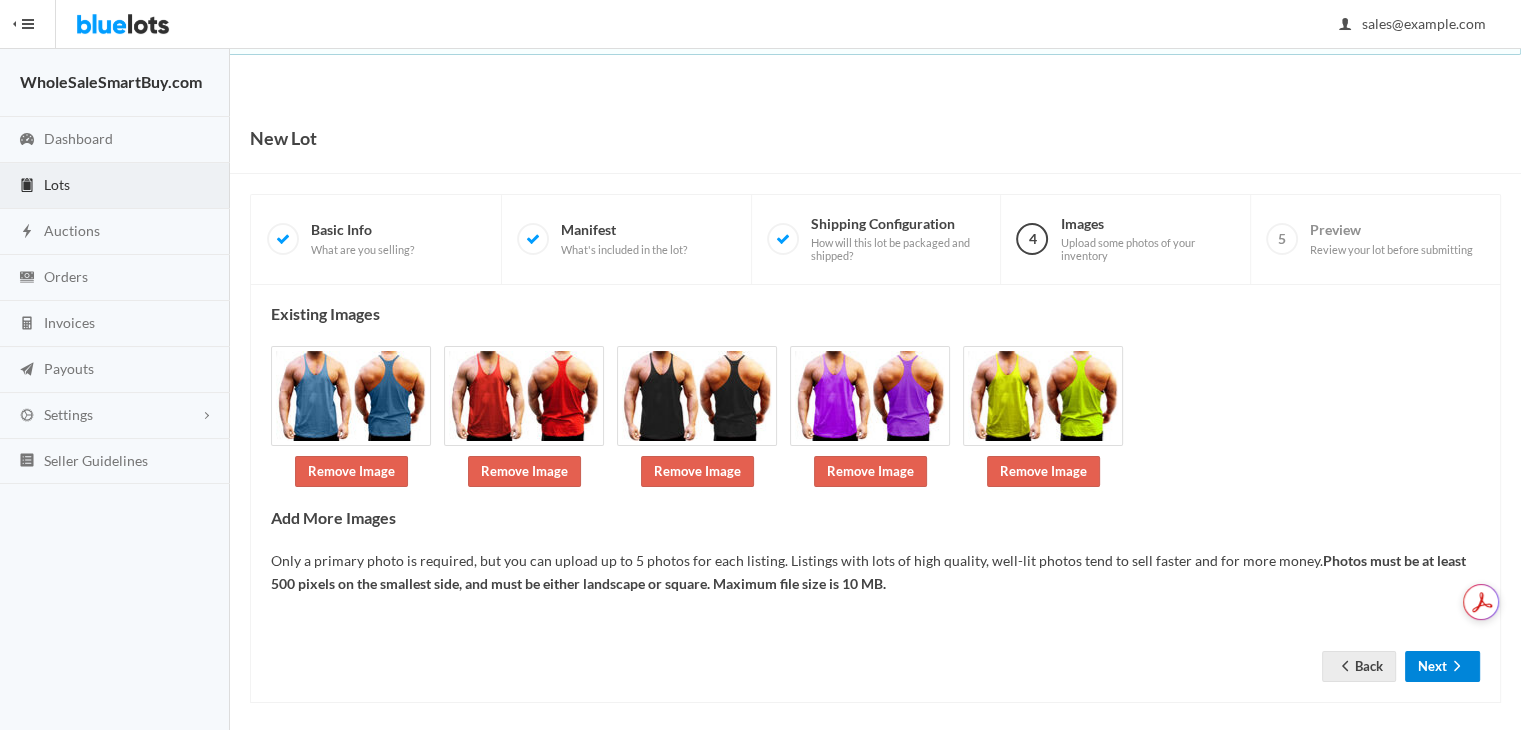 click on "Next" at bounding box center [1442, 666] 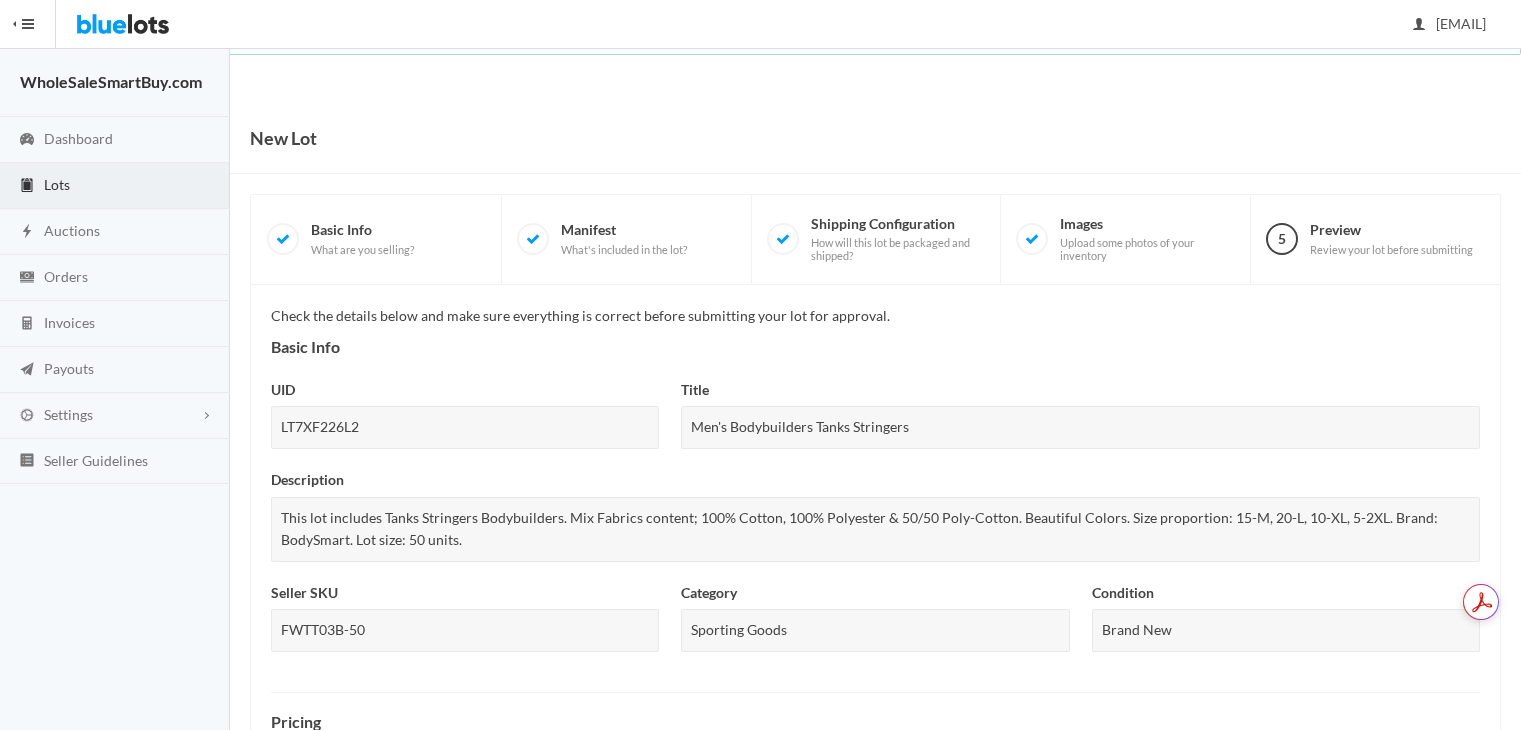 scroll, scrollTop: 0, scrollLeft: 0, axis: both 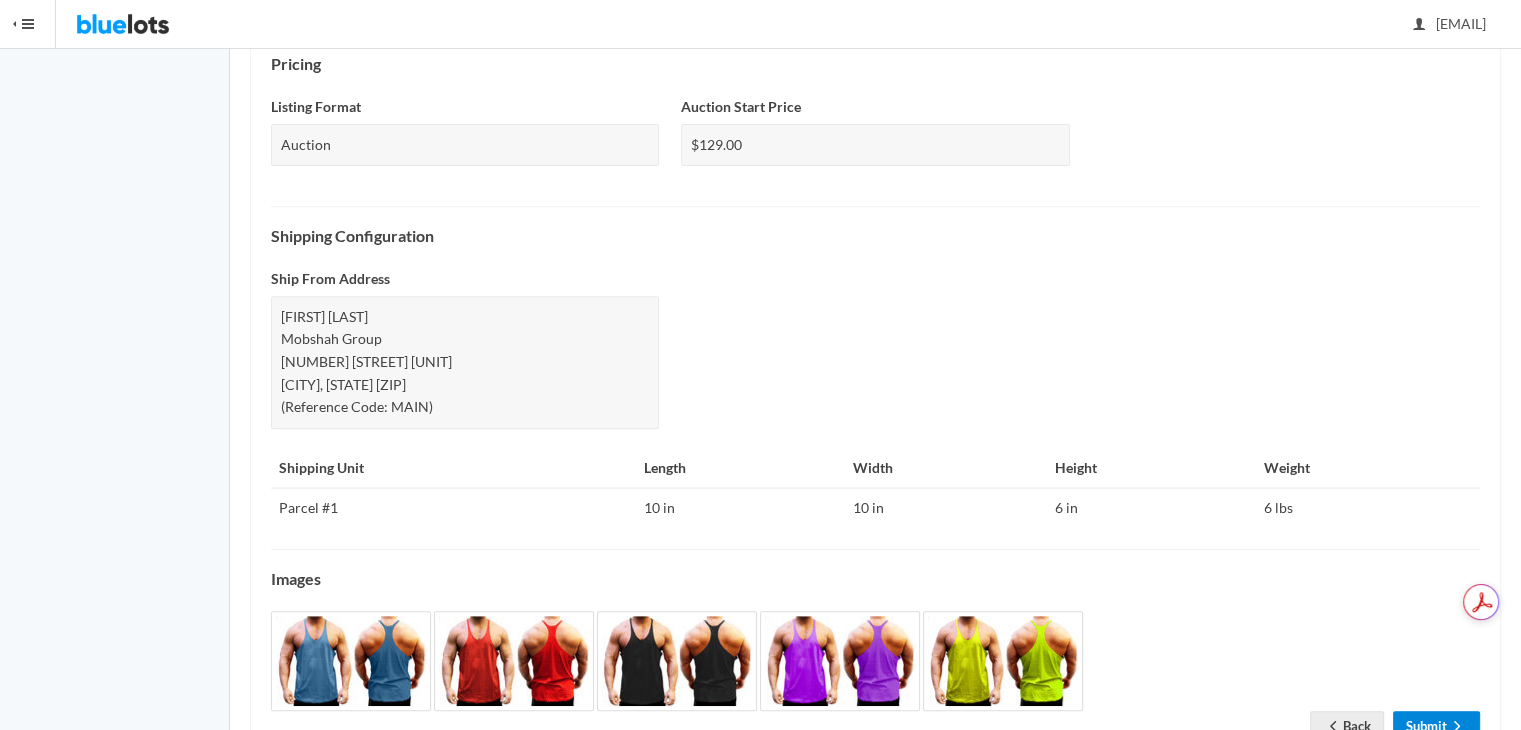 click on "Submit" at bounding box center [1436, 726] 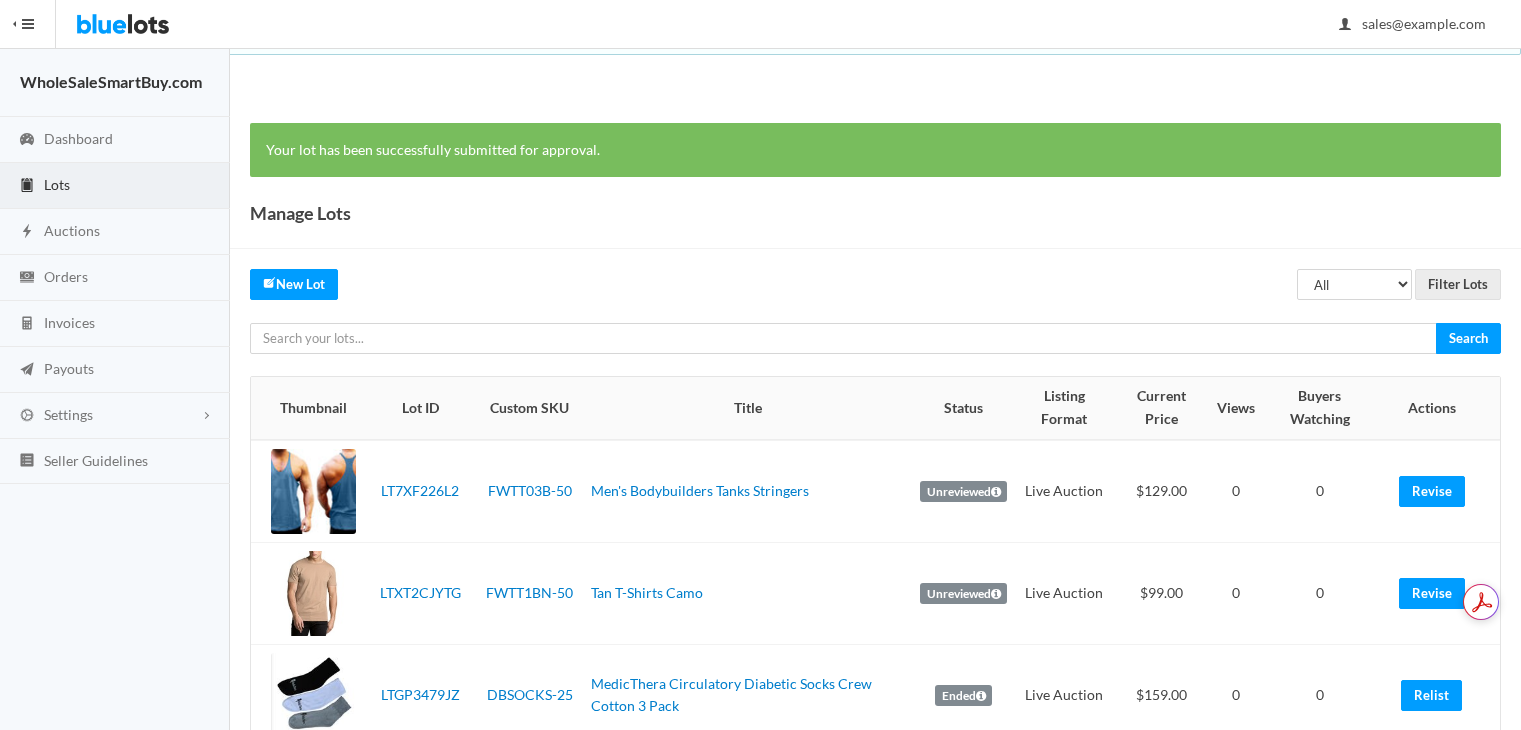 scroll, scrollTop: 0, scrollLeft: 0, axis: both 